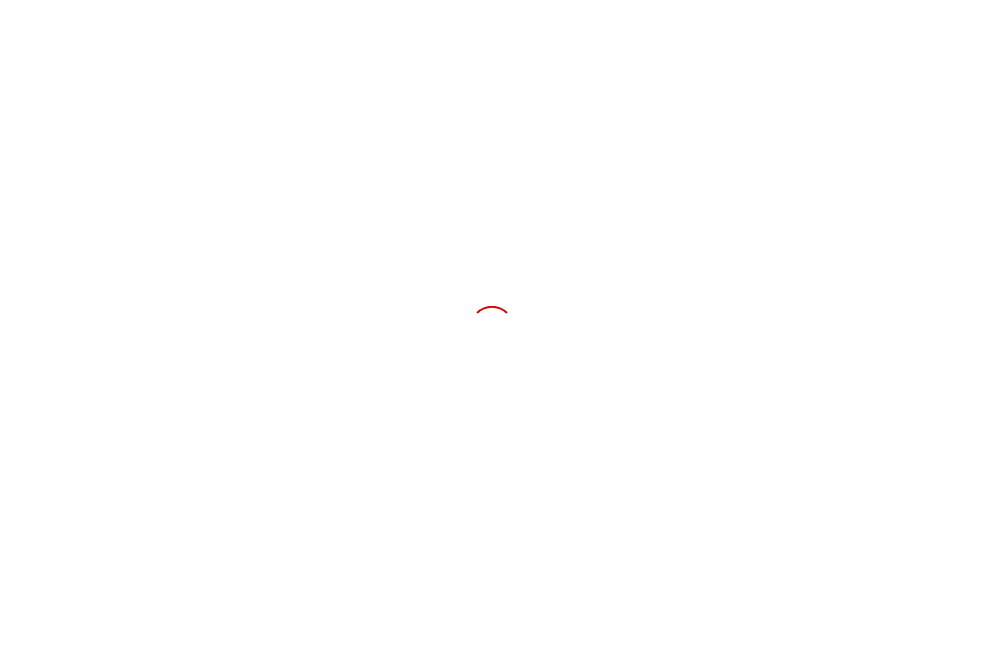 scroll, scrollTop: 0, scrollLeft: 0, axis: both 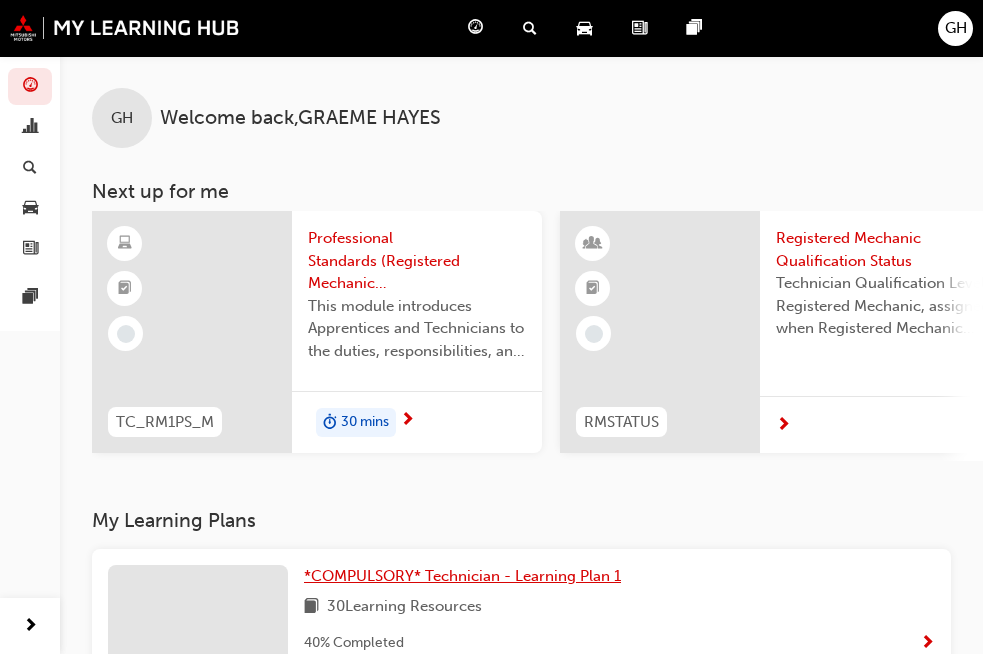 click on "*COMPULSORY* Technician - Learning Plan 1" at bounding box center (462, 576) 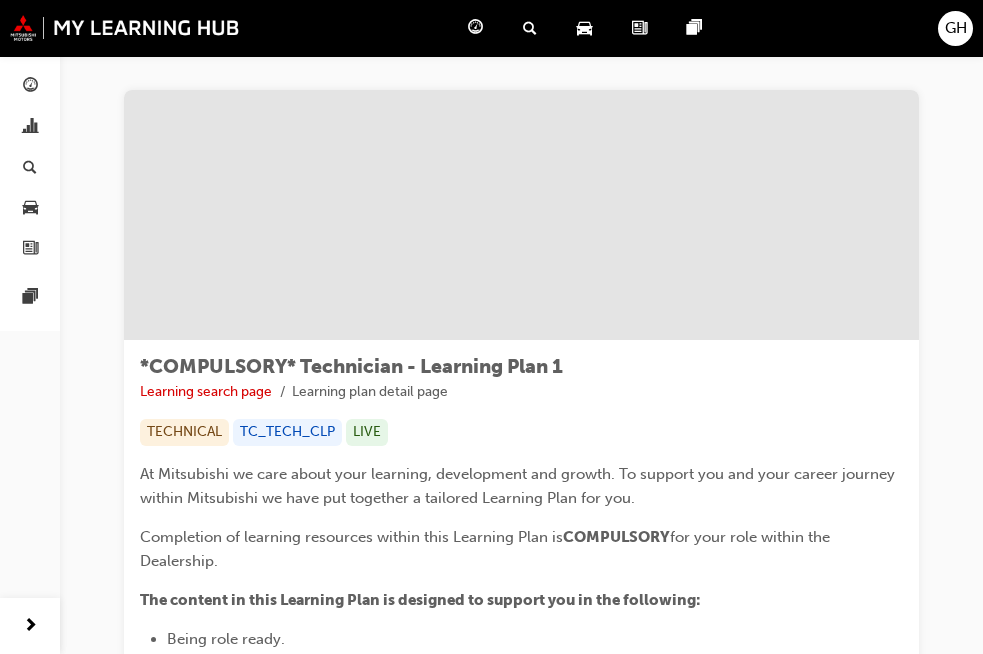 scroll, scrollTop: 120, scrollLeft: 0, axis: vertical 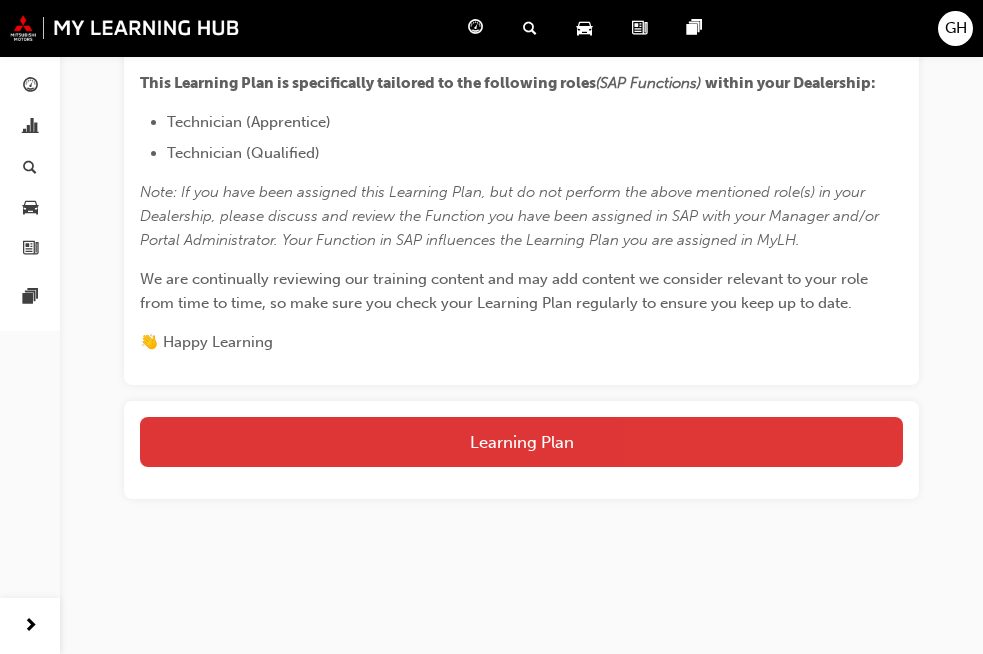 click on "Learning Plan" at bounding box center (521, 442) 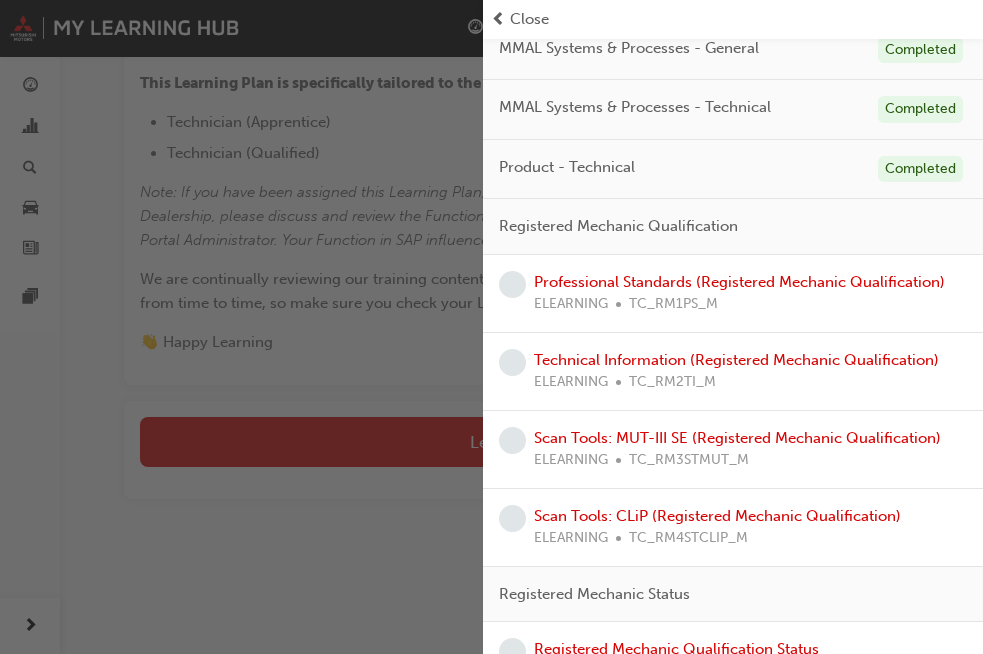 scroll, scrollTop: 360, scrollLeft: 0, axis: vertical 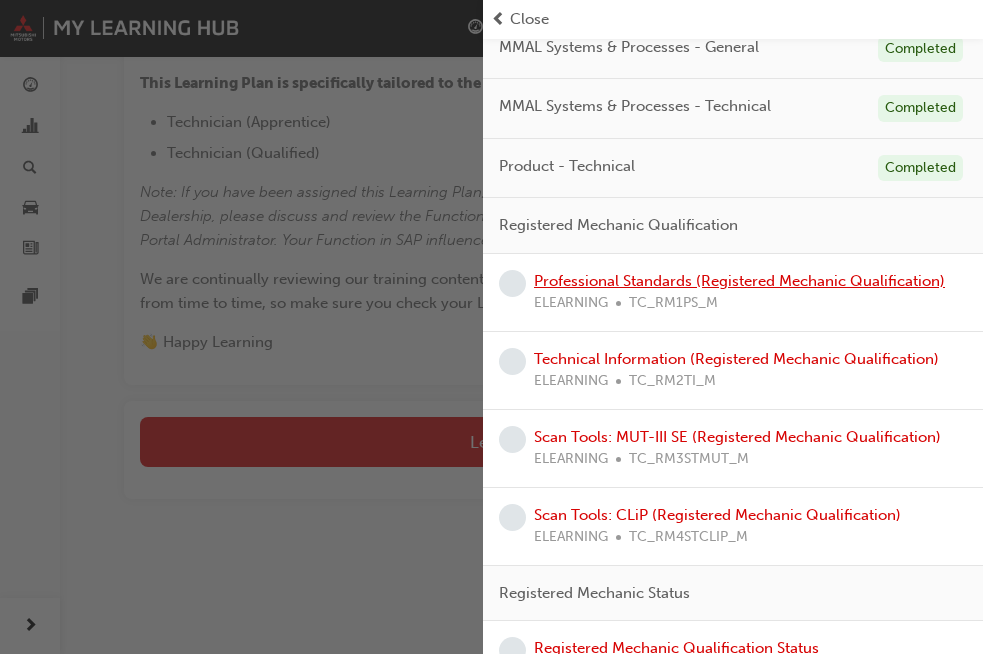 click on "Professional Standards (Registered Mechanic Qualification)" at bounding box center [739, 281] 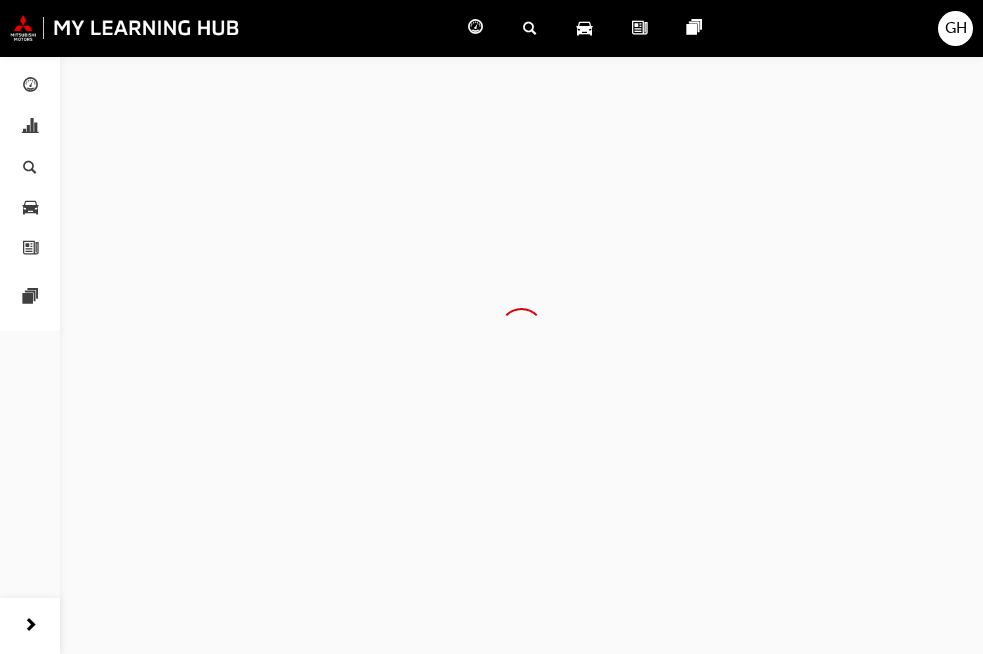 scroll, scrollTop: 0, scrollLeft: 0, axis: both 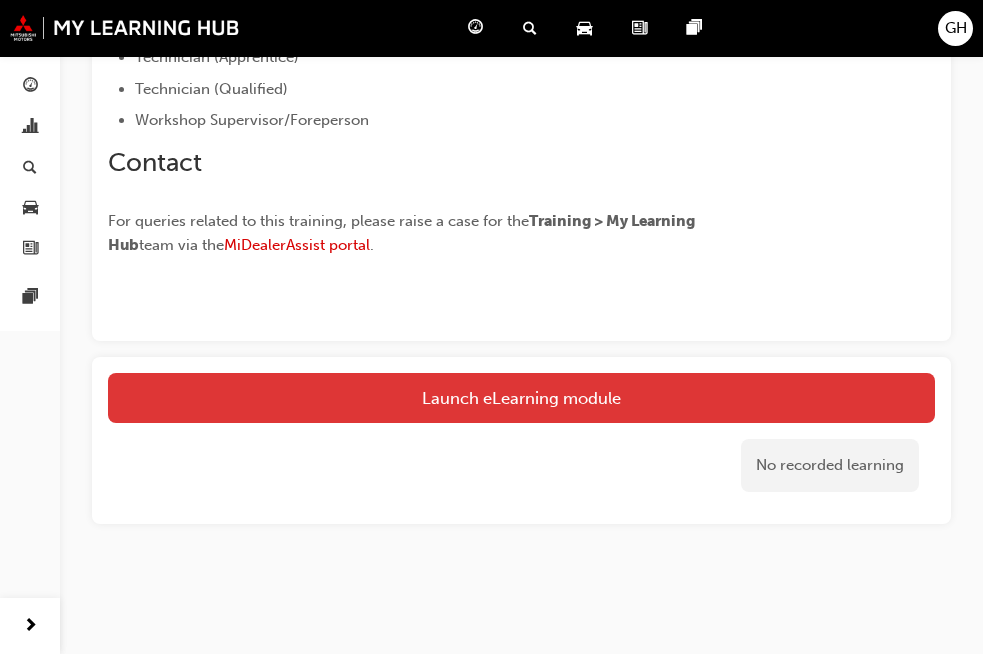 click on "Launch eLearning module" at bounding box center [521, 398] 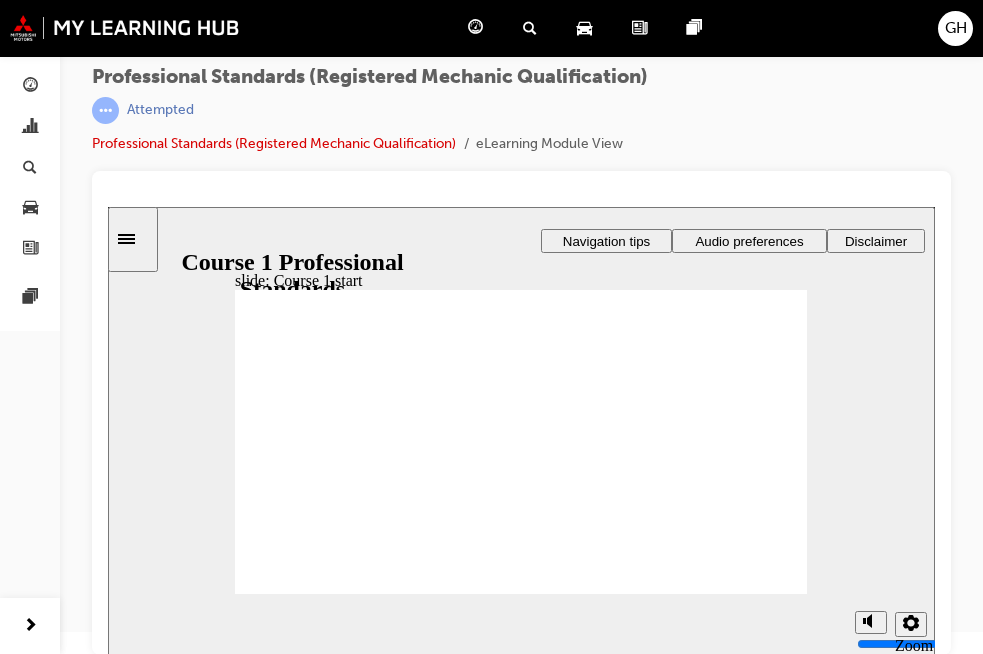 scroll, scrollTop: 27, scrollLeft: 0, axis: vertical 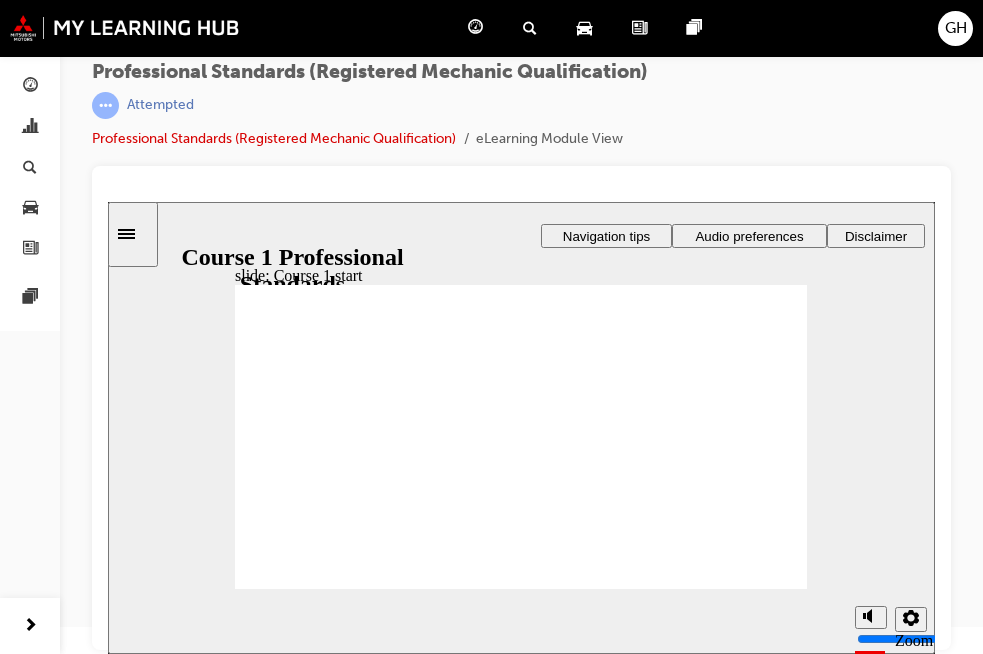click on "Audio preferences" at bounding box center (749, 236) 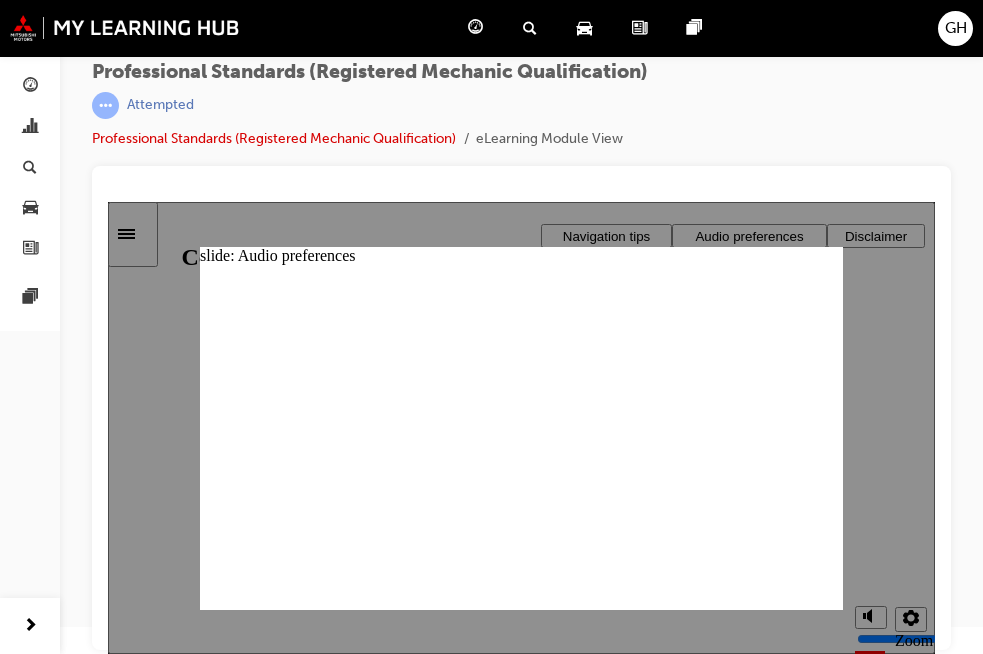 click 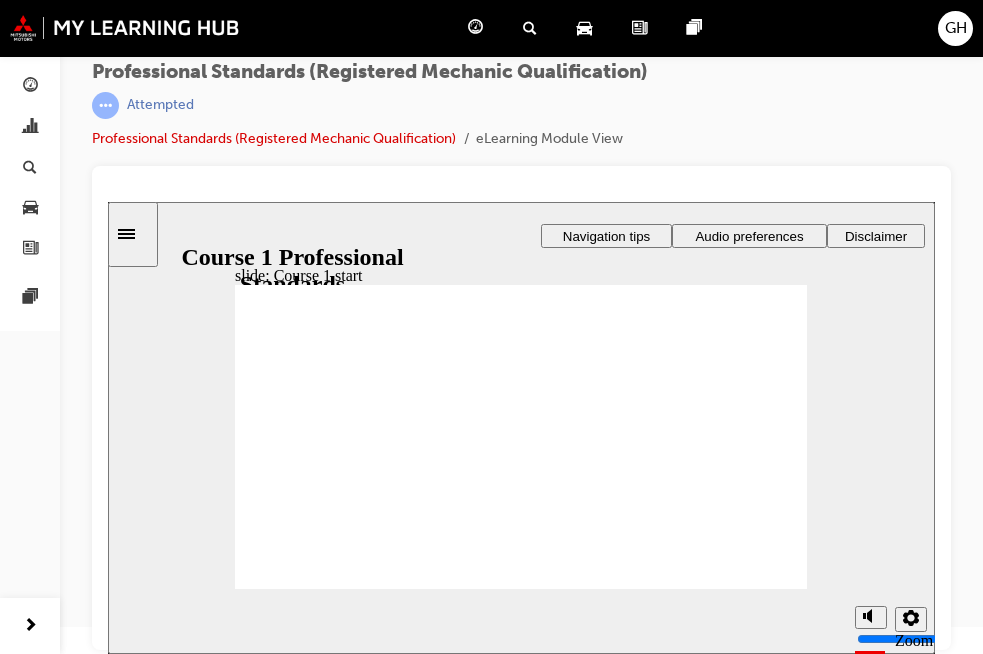 click on "slide: Course 1 start
Registered Mechanic Qualification Course 1     Professional Standards start-btn.png  Click  START  to begin . Oval 1  Click  START  to begin. Course 1 Professional Standards Registered  Mechanic  Qualification Back to top
Playback Speed
2
1.75 1.5" at bounding box center [521, 428] 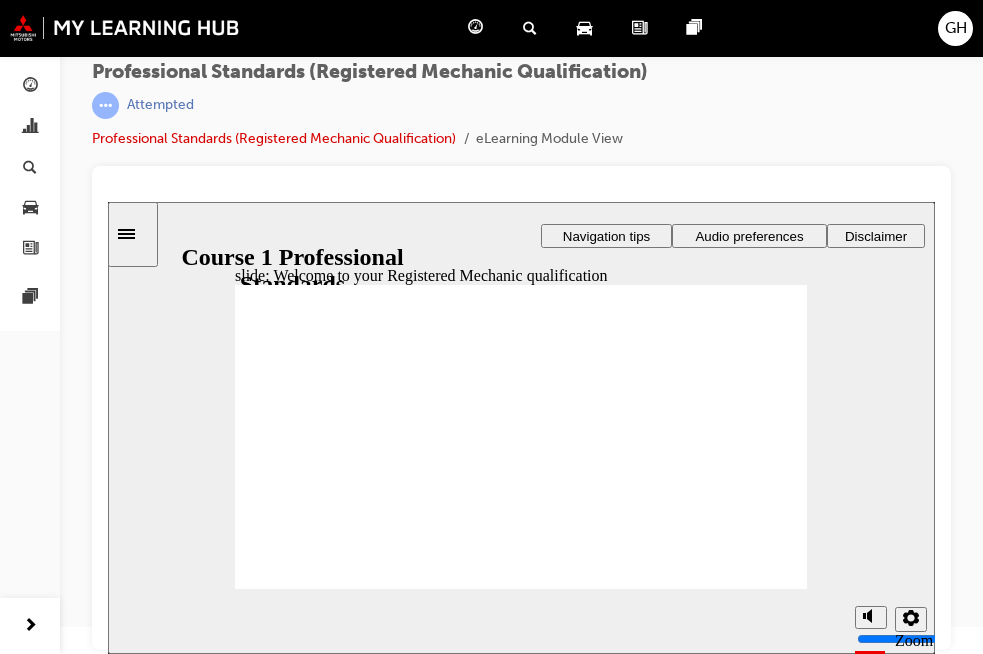 click 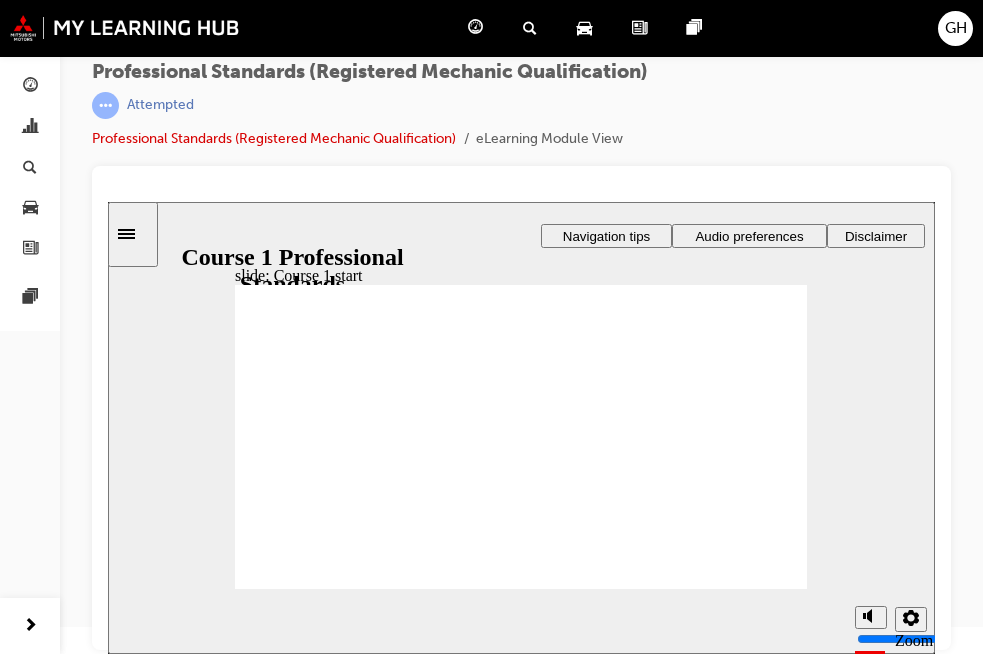 click 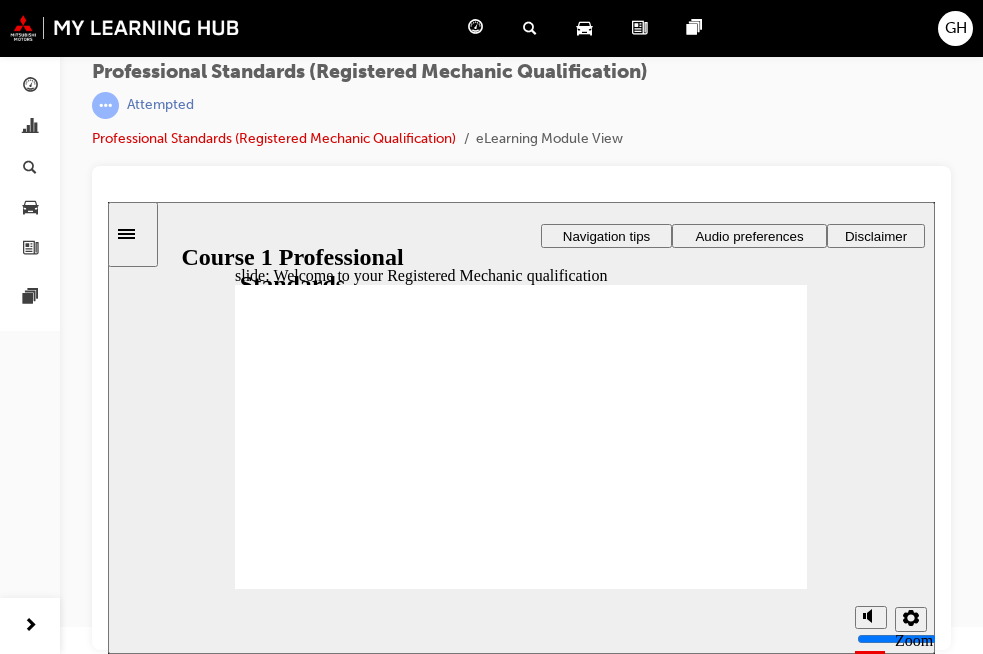 click at bounding box center (521, 2813) 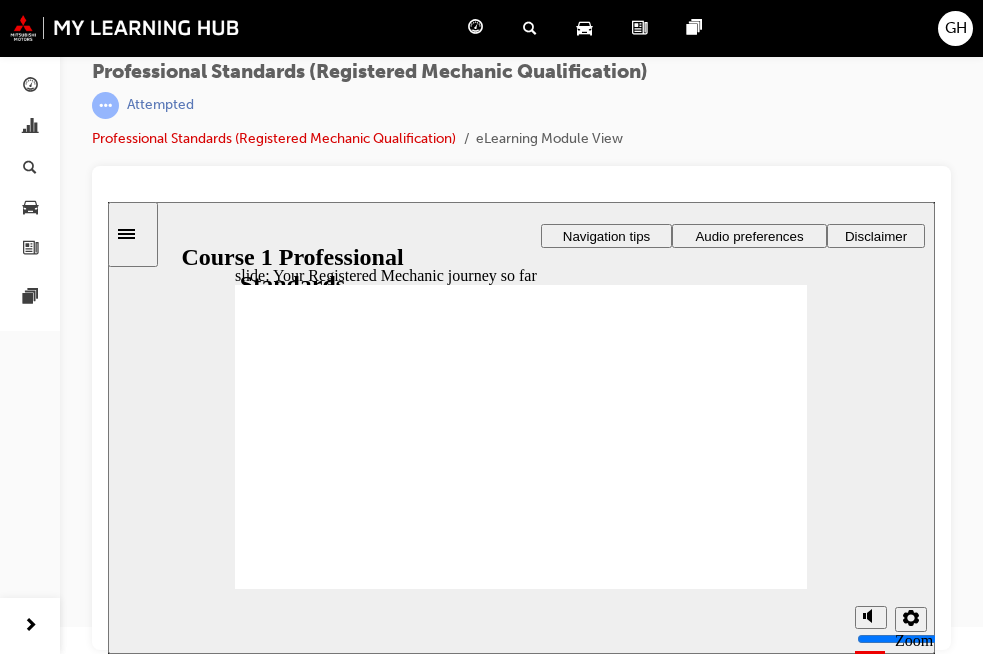 click 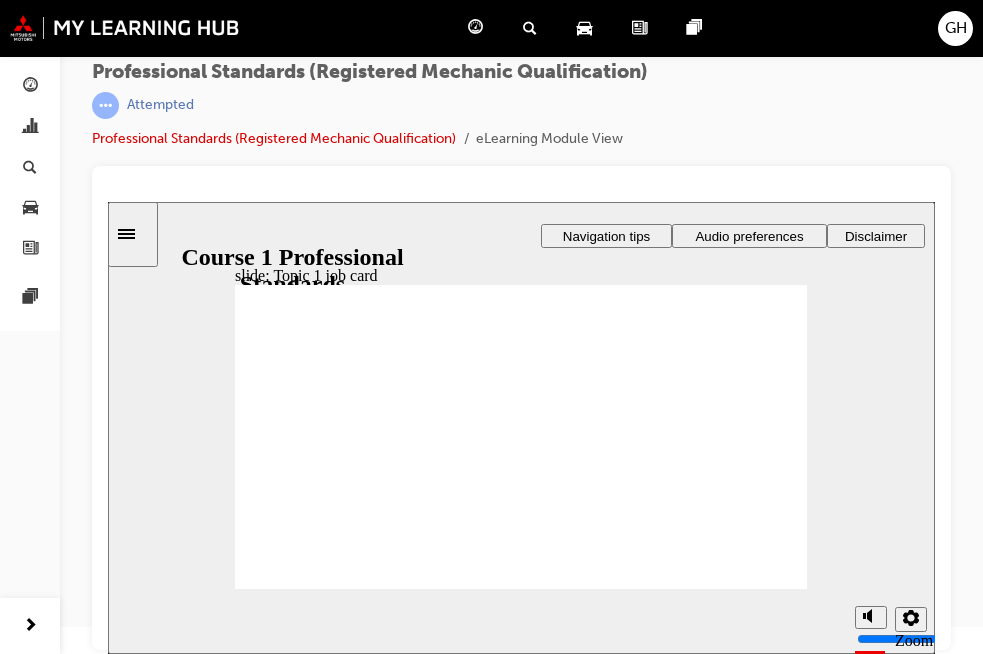 click 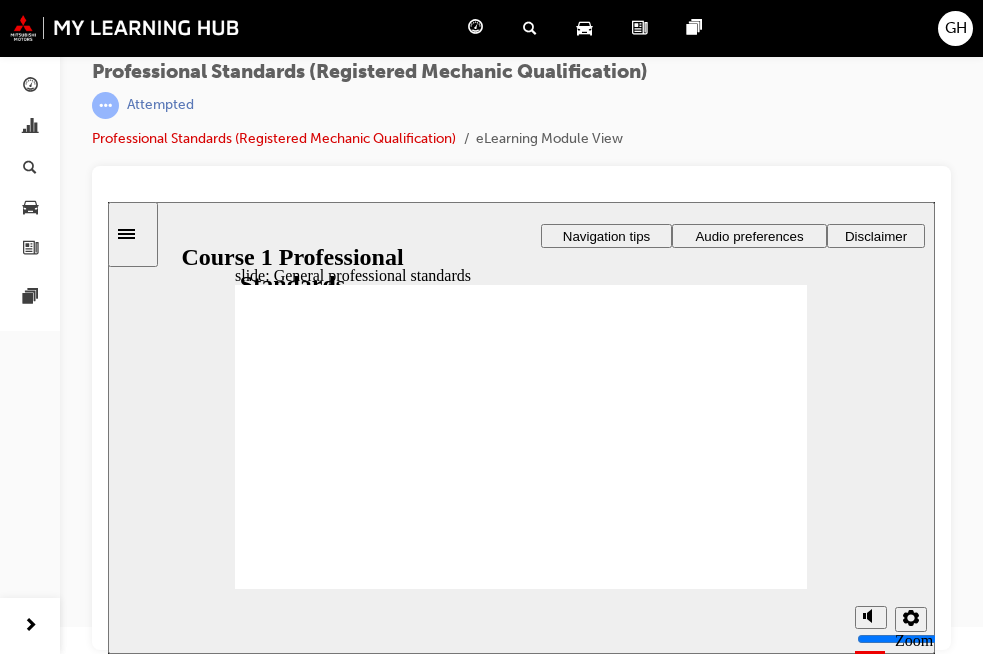 click 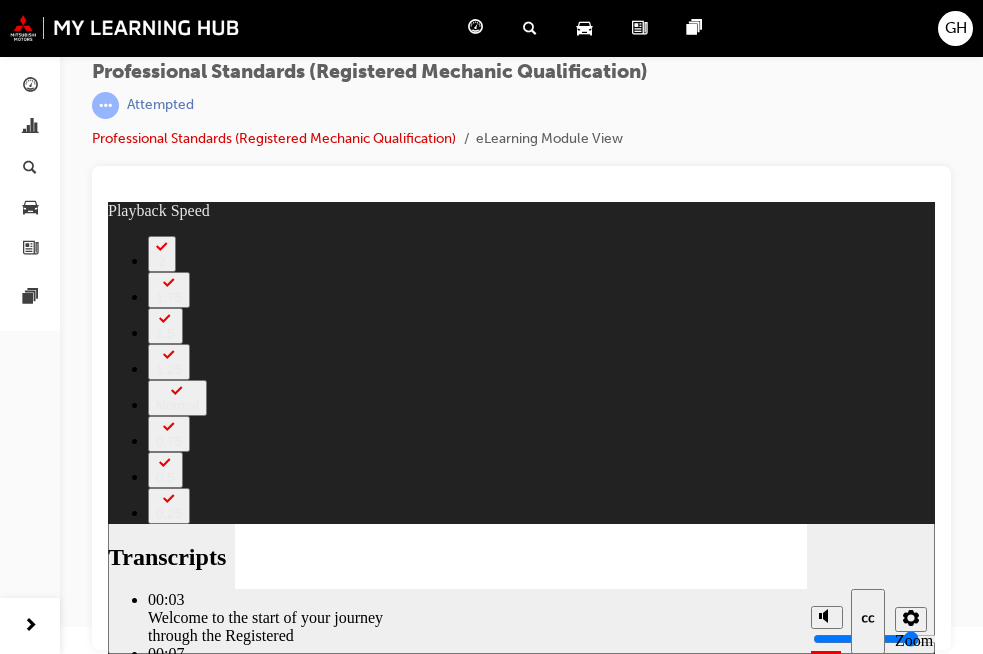 click on "slide: General professional standards
Rectangle 2 Transcripts 00:03 : Welcome to the start of your
journey through the Registered 00:07 : Mechanic suite. 00:09 : In this first module, we're
going to be looking at 00:12 : professional standards, what
basically you as the technician
00:15 : need to do to represent yourself
well, the company well, and
00:19 : Mitsubishi well. You may well do
some of this, but there might be
00:23 : some things as well that you're
not quite sure about, or you
00:26 : don't really realise.
00:28 : Let's start with looking at your
appearance.
00:30 : When it comes to personal
appearance in the dealership,
00:34 : you do need to understand that
some dealerships actually have
00:38 : glass windows and the customers
can actually see what you're
00:42 : doing.
00:43 : Now, we have [PERSON] here and he's
not wearing the correct
00:47 : workwear.
00:48 : He's just got some random shirt
on when he's working on the
00:50 : vehicle as well.
01:13 : attire.
02:40 : actions. 2" at bounding box center (521, 428) 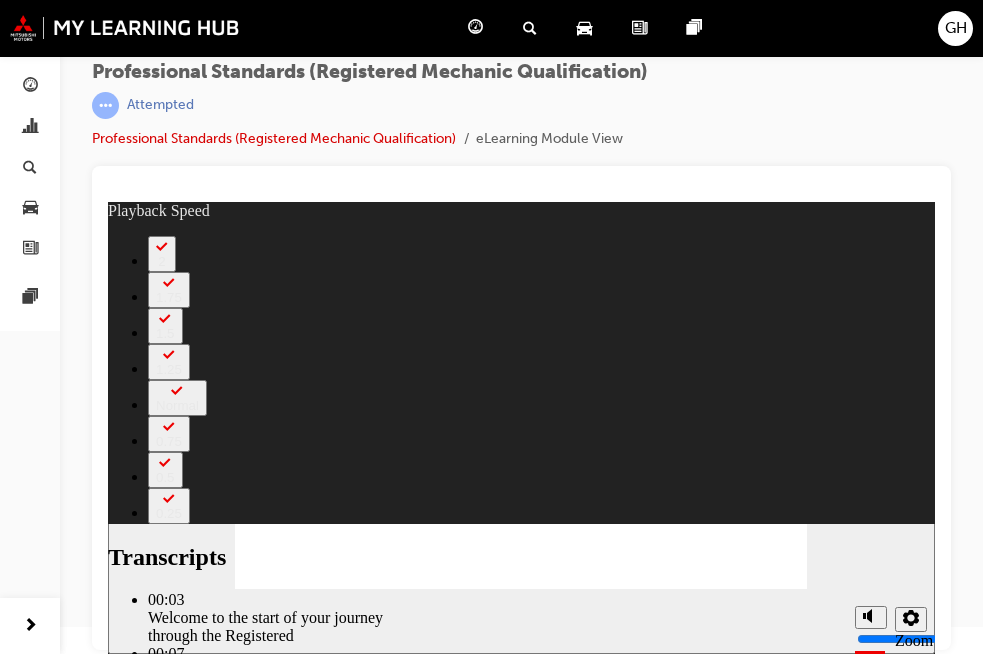 type on "13" 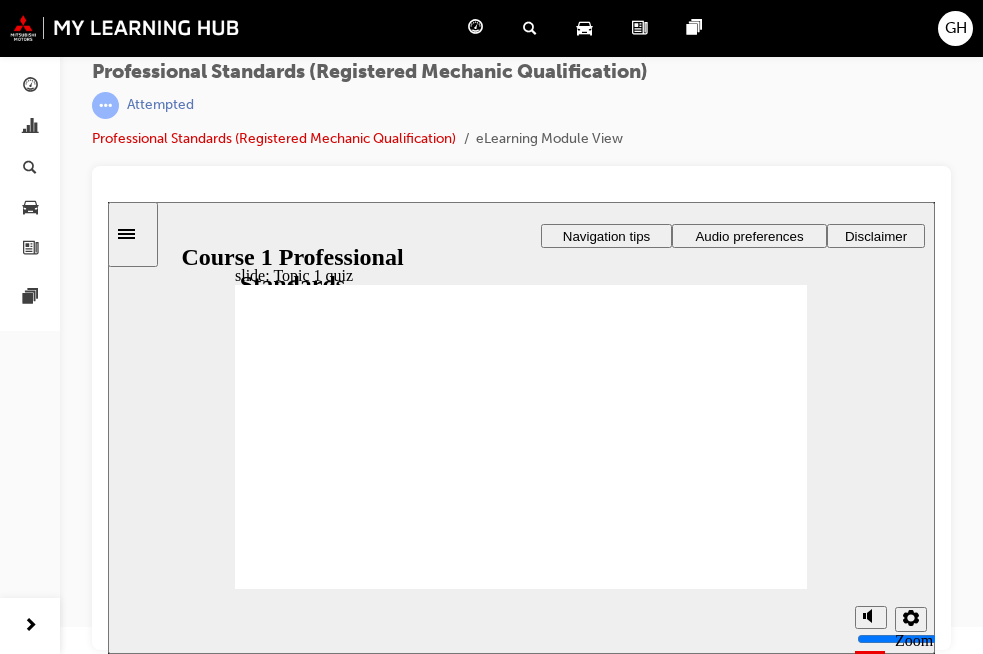 click 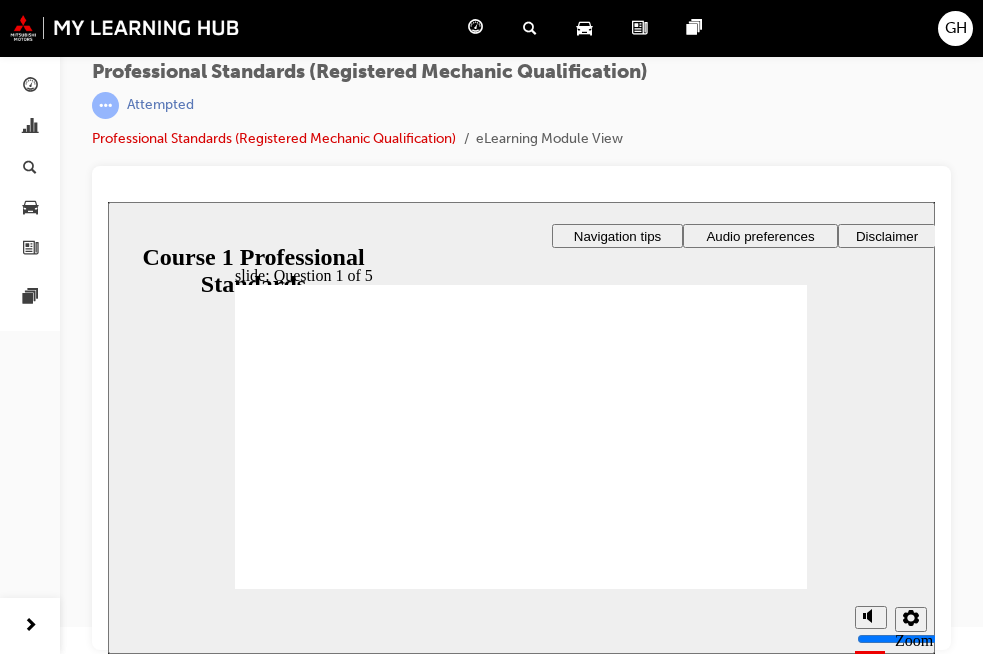 radio on "true" 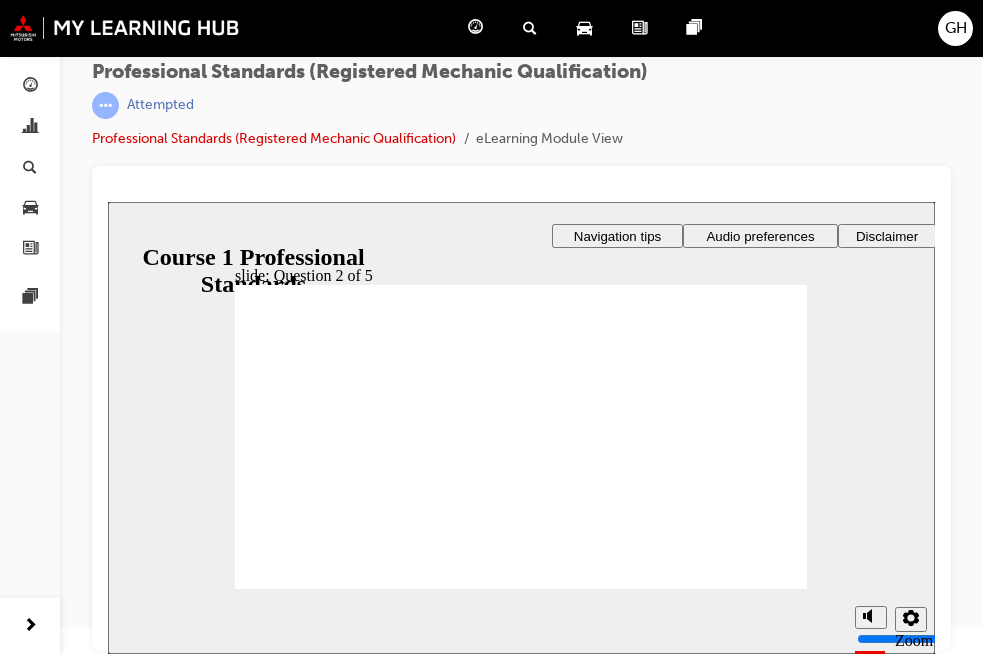 radio on "true" 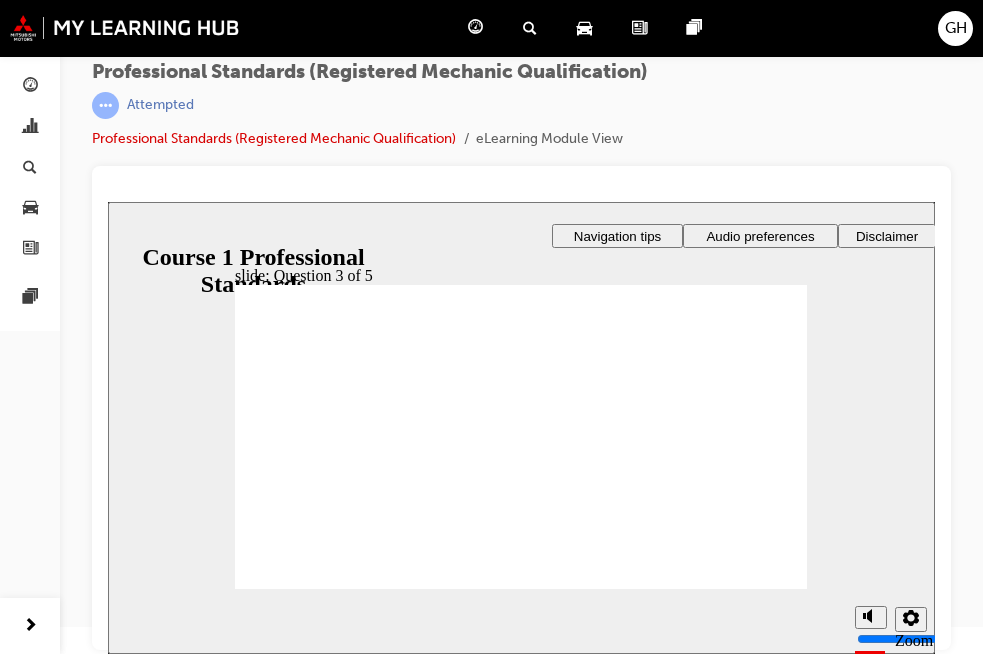 radio on "true" 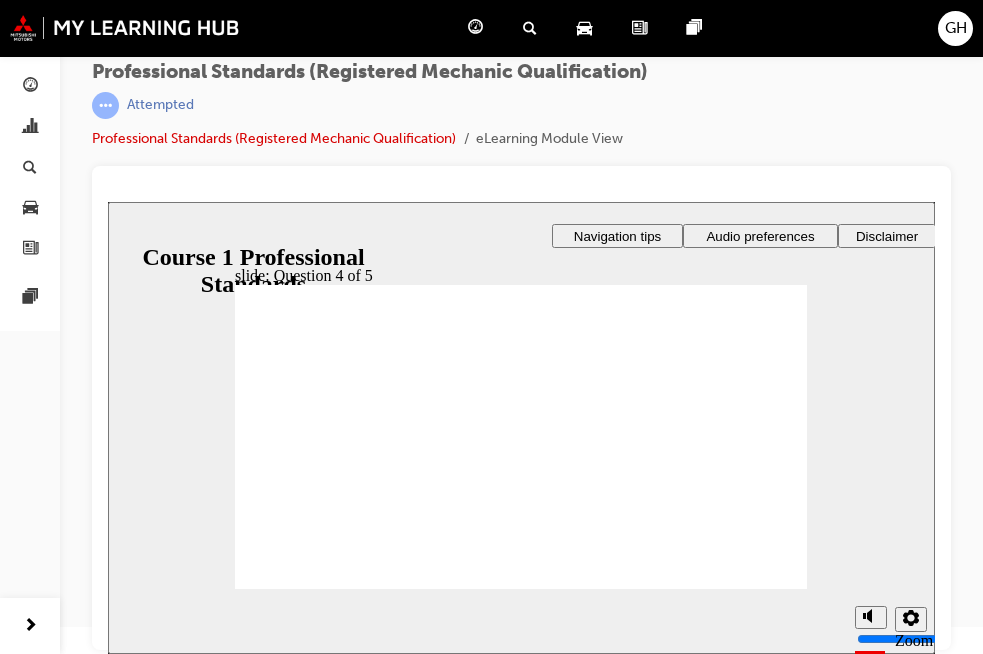 radio on "true" 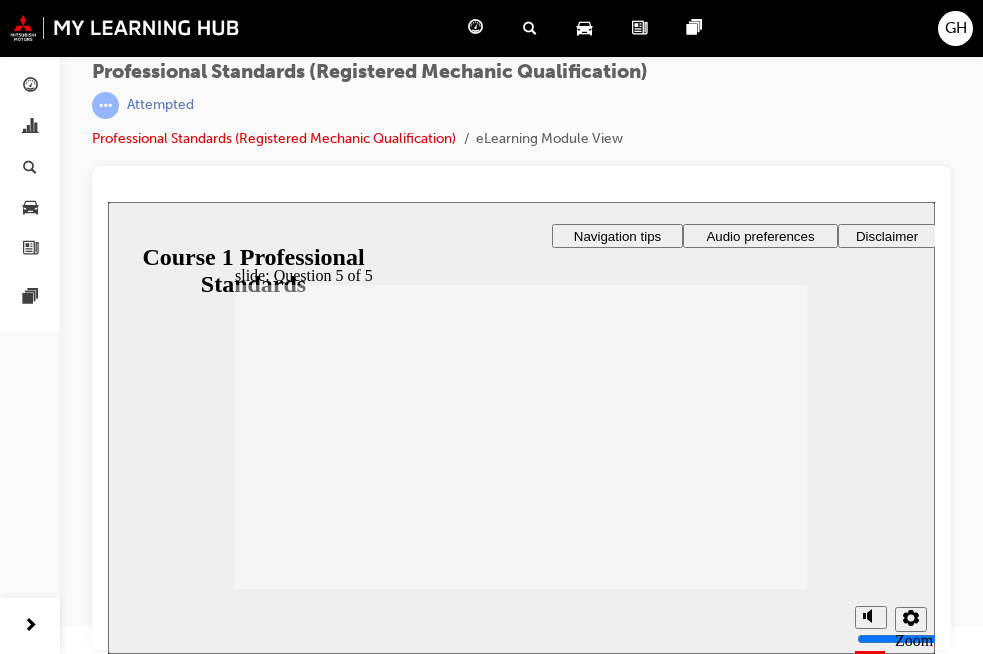 click at bounding box center [521, 768] 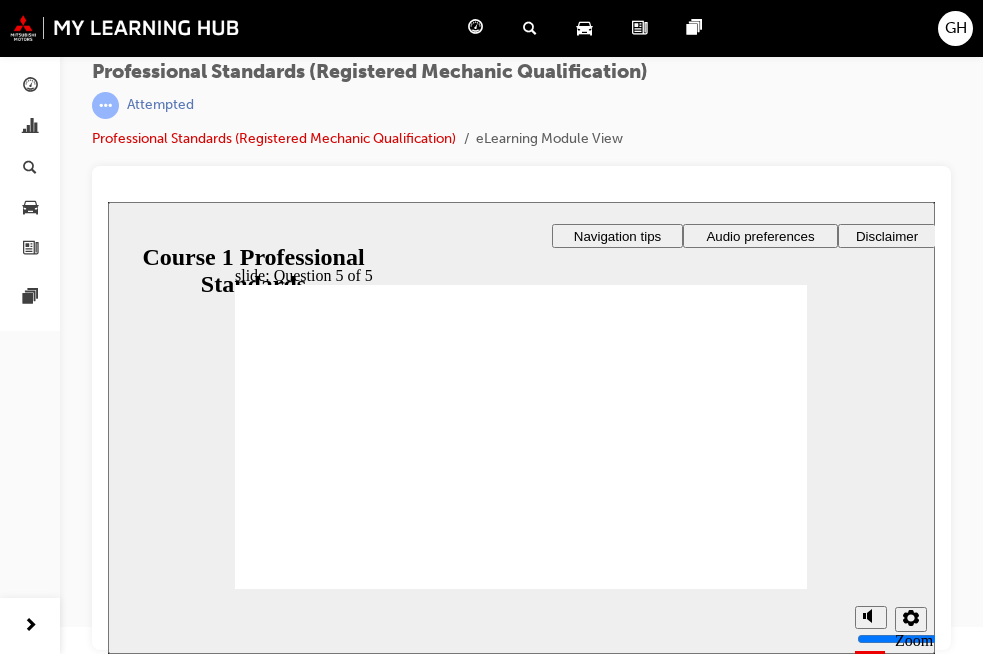 checkbox on "true" 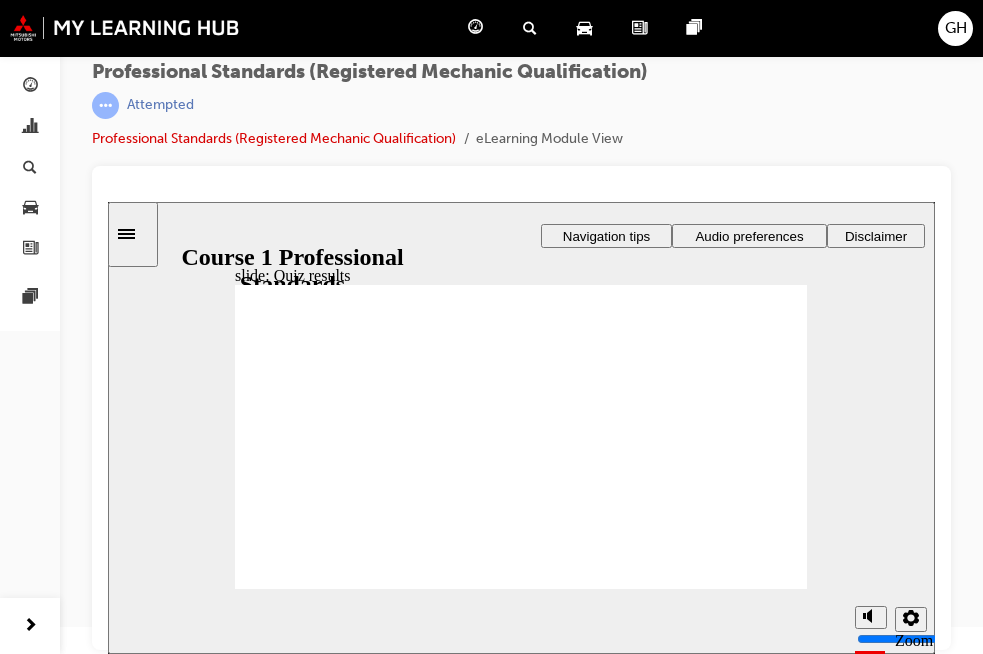 click 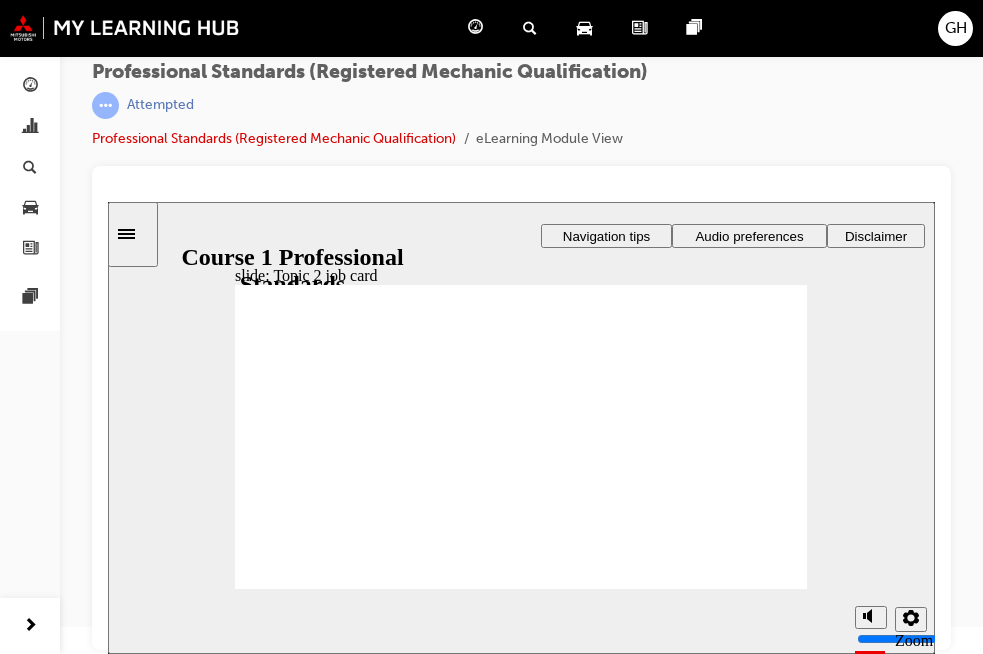 click 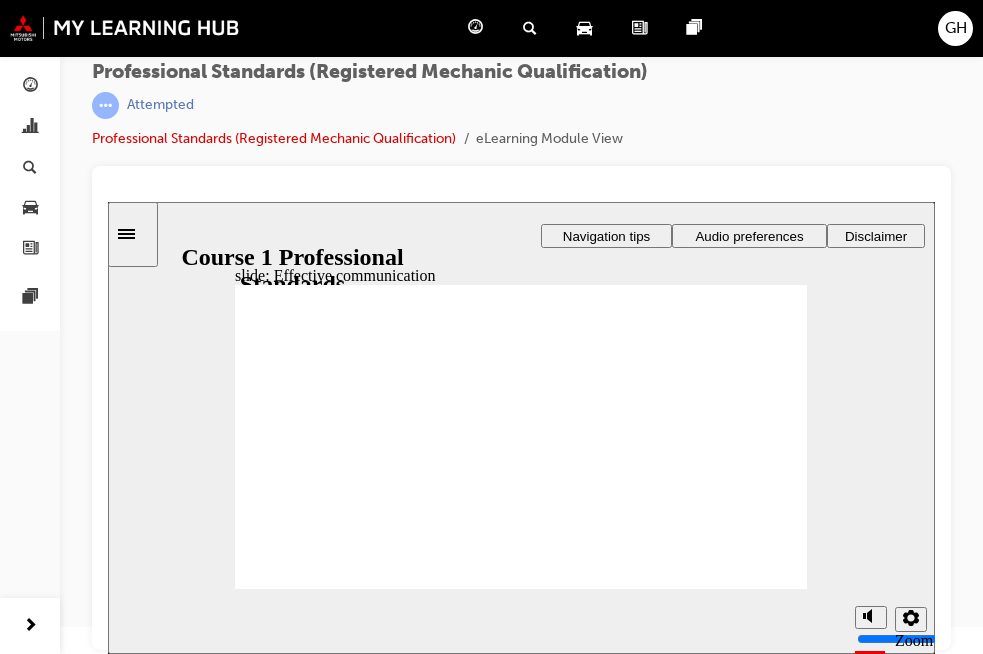 click 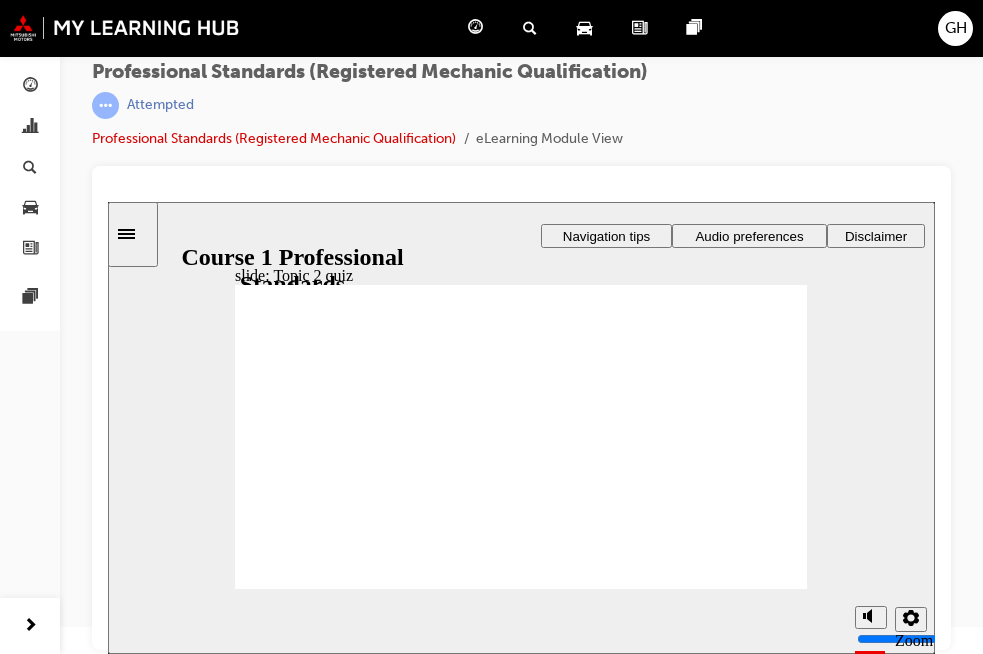 click 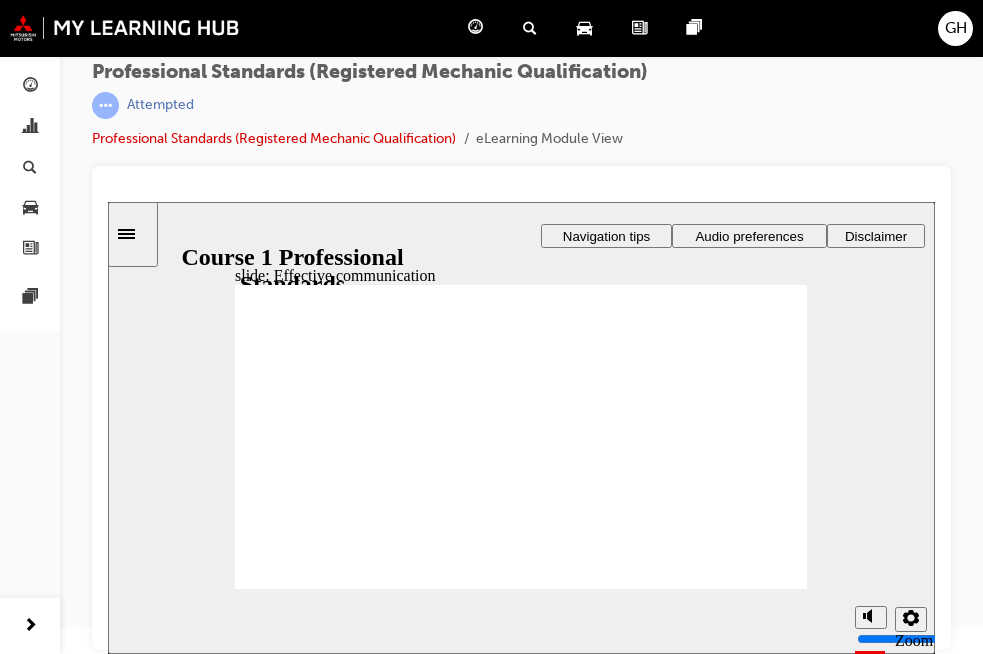 click 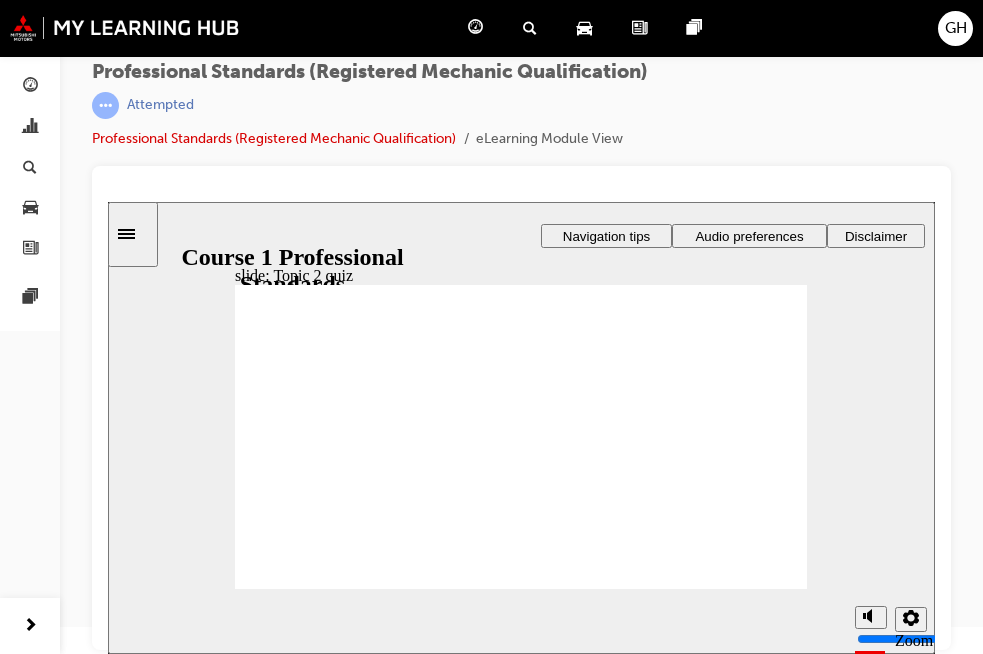 click 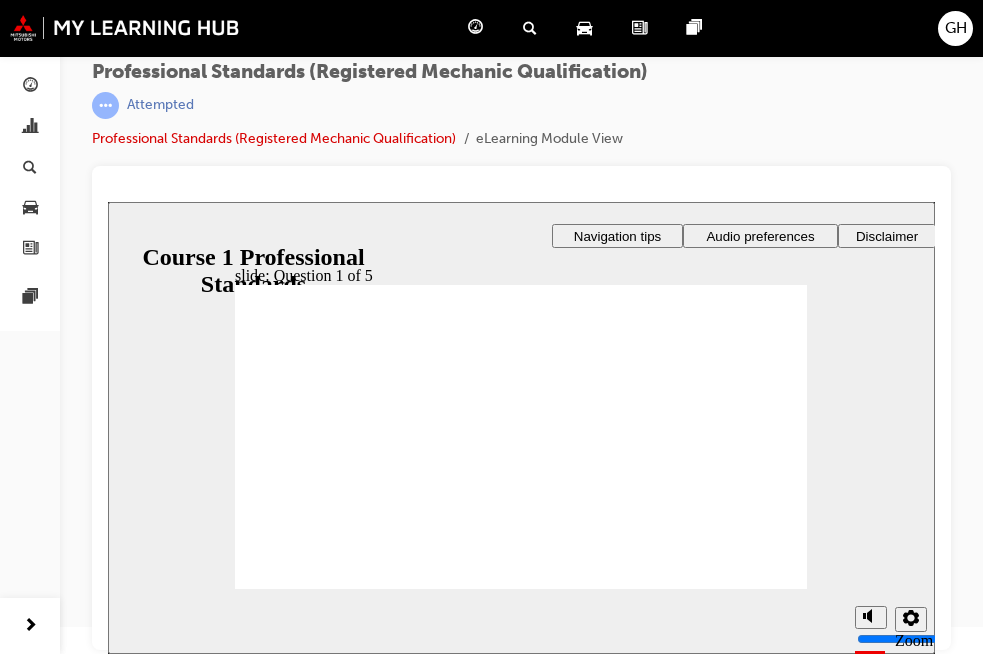 radio on "true" 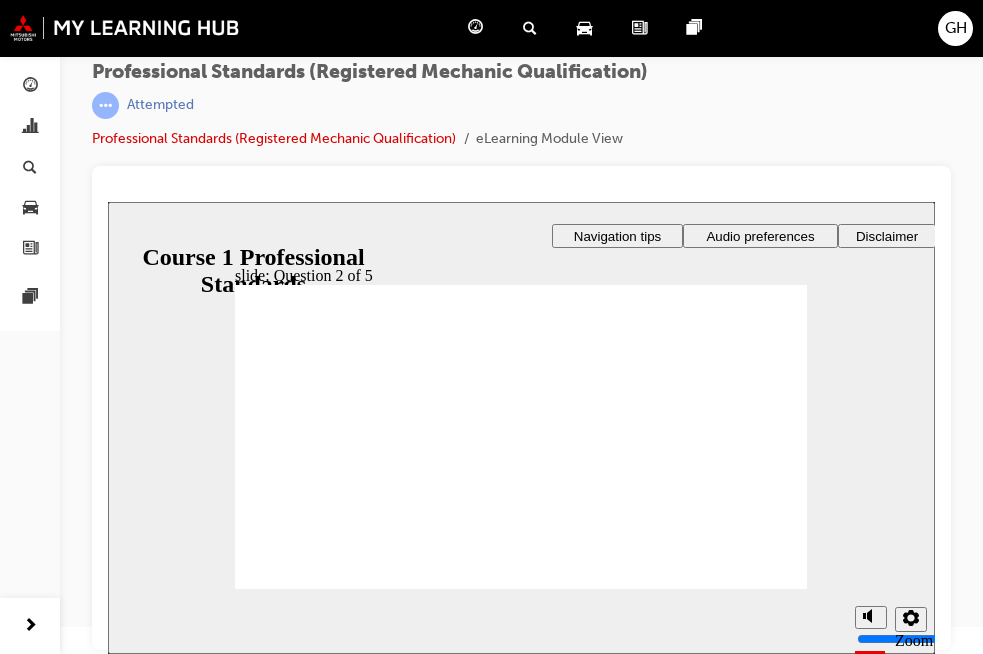 radio on "true" 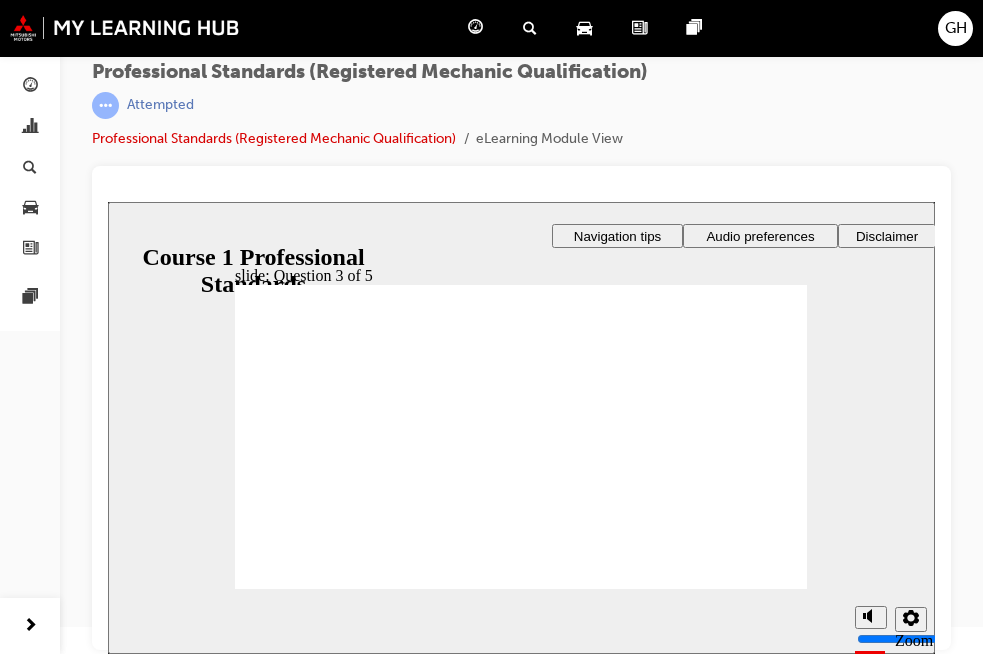 checkbox on "true" 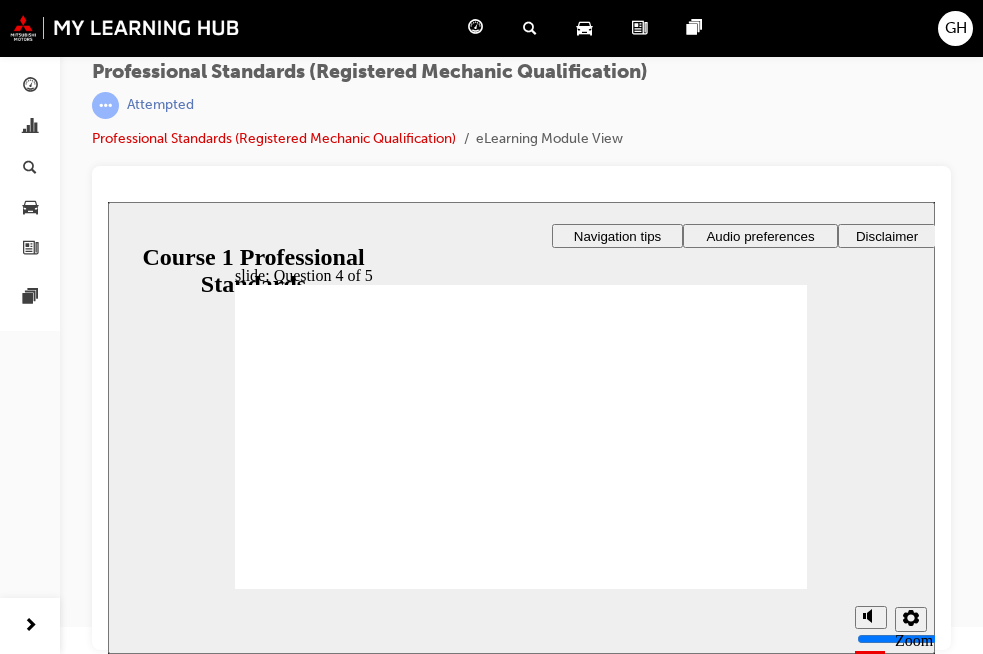 radio on "true" 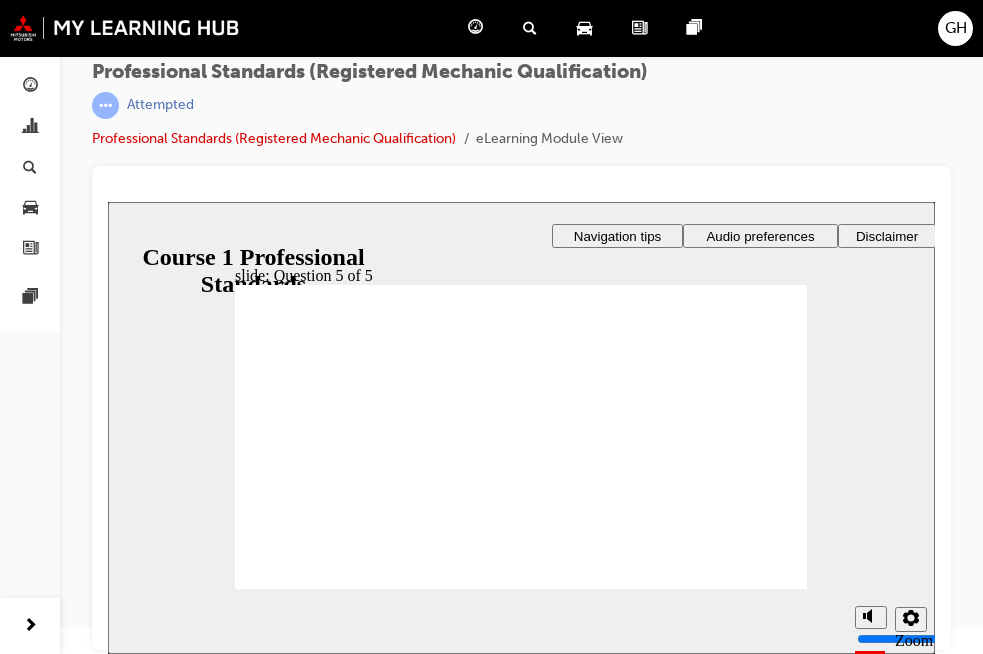 radio on "true" 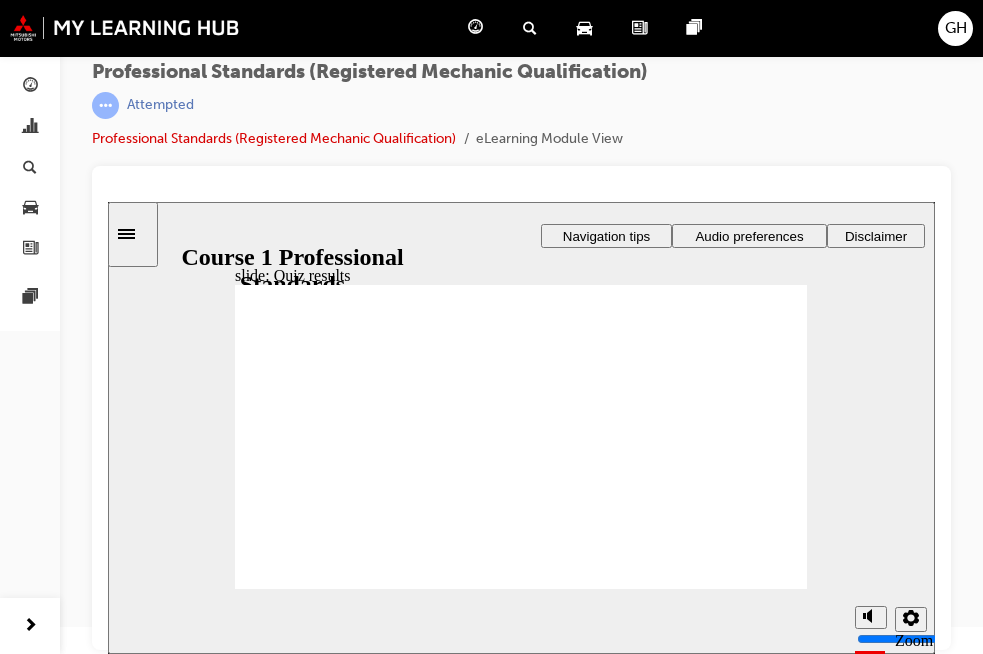 click 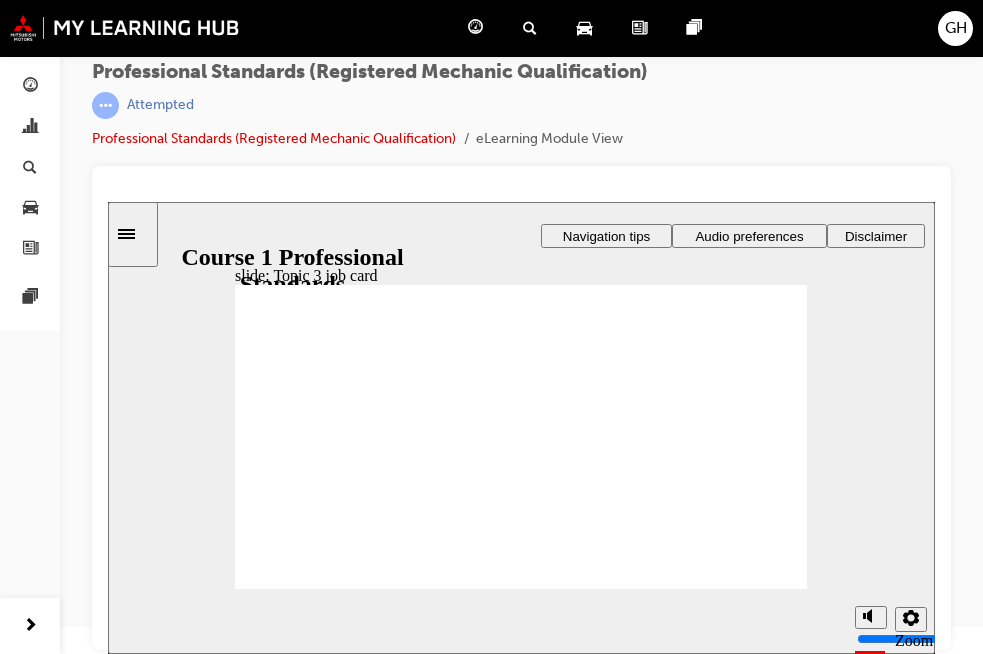 click 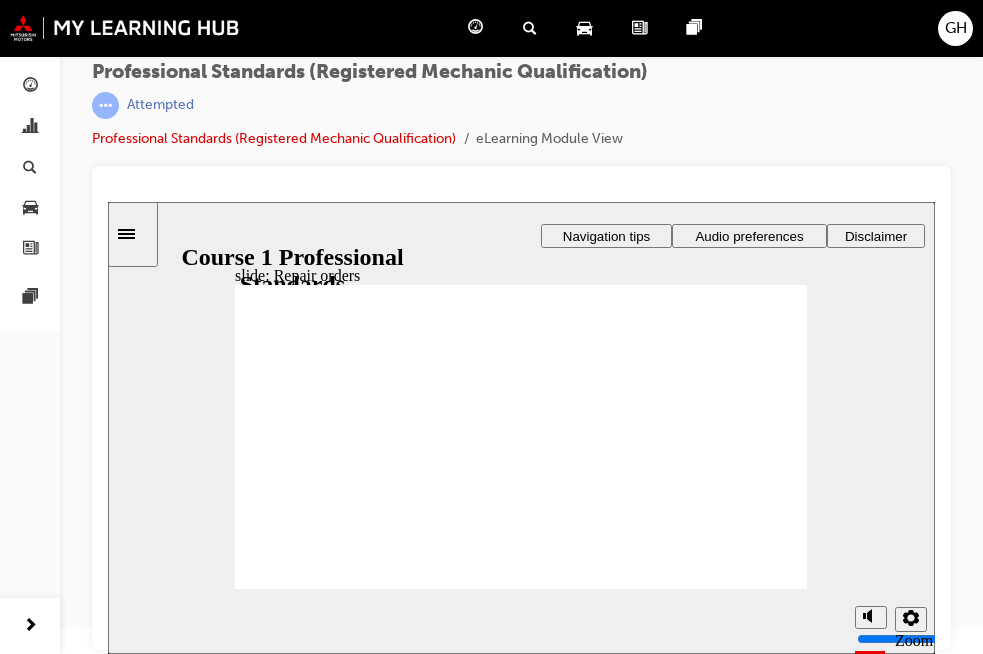 click 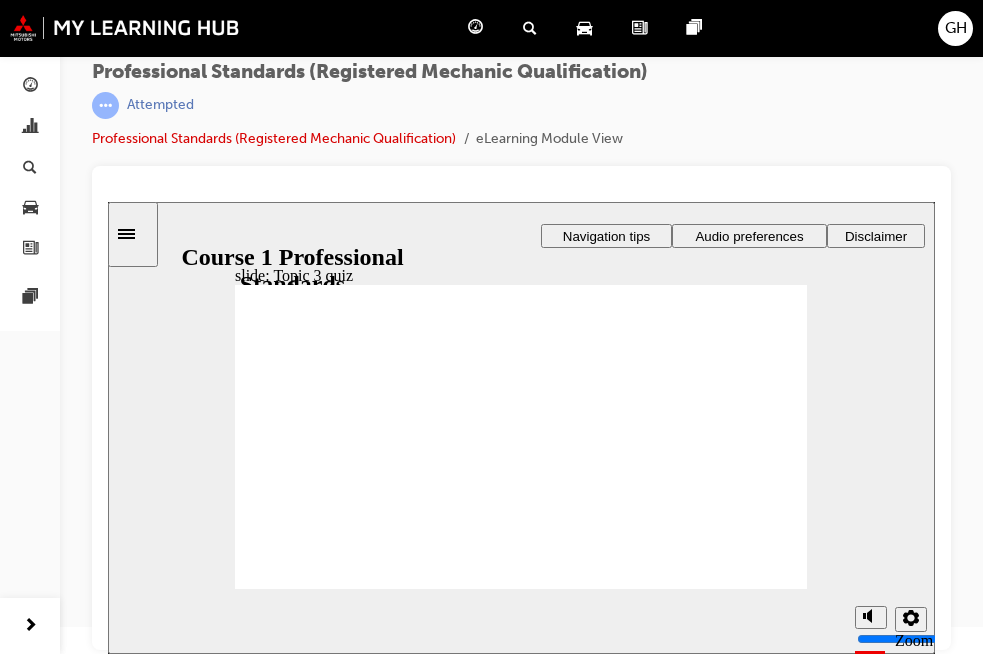 click 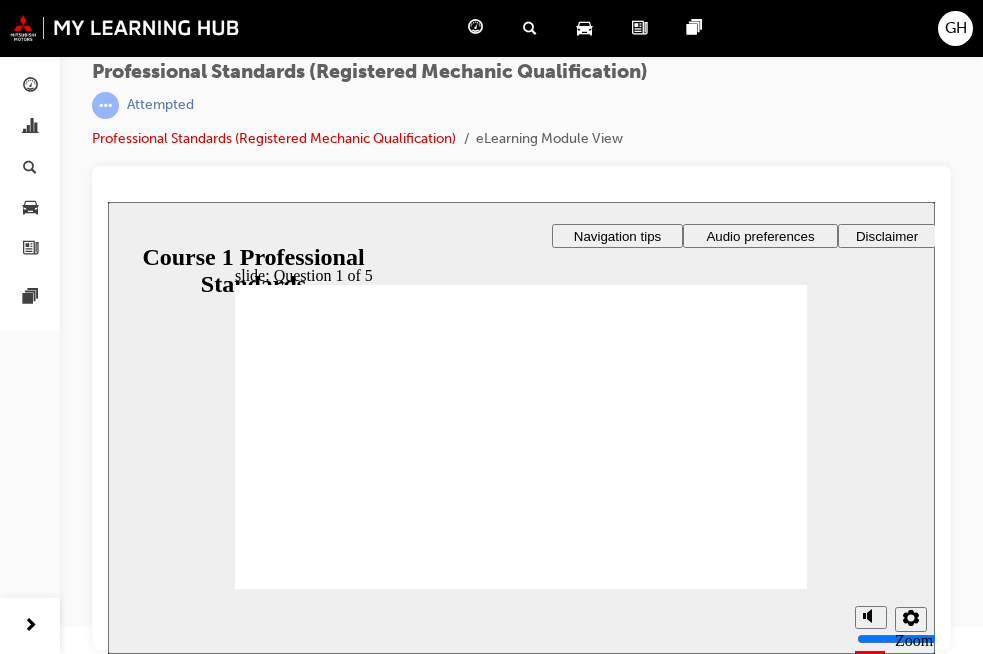 checkbox on "true" 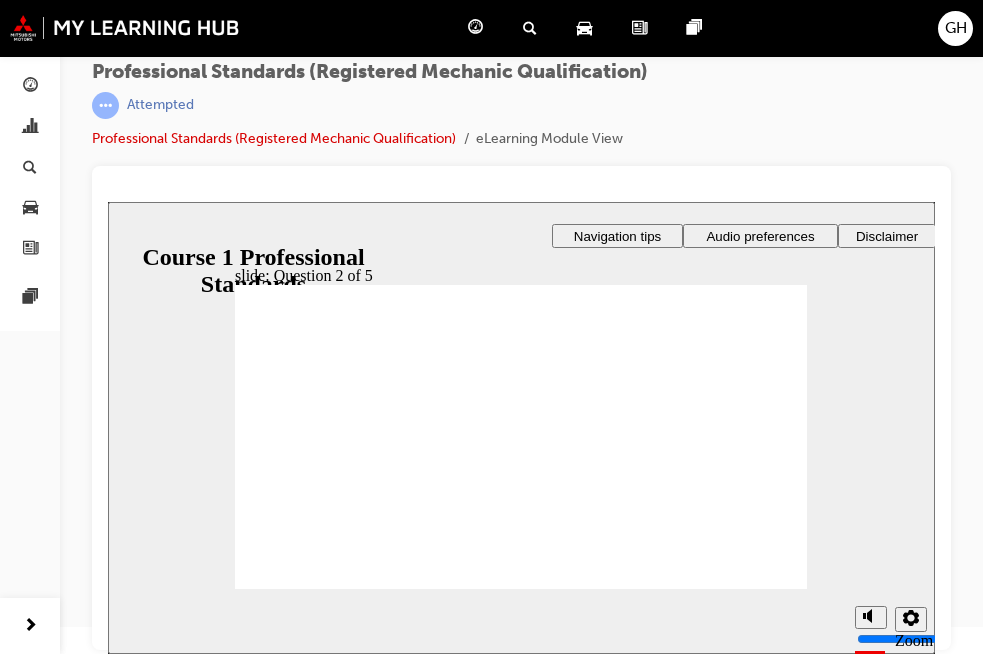 radio on "true" 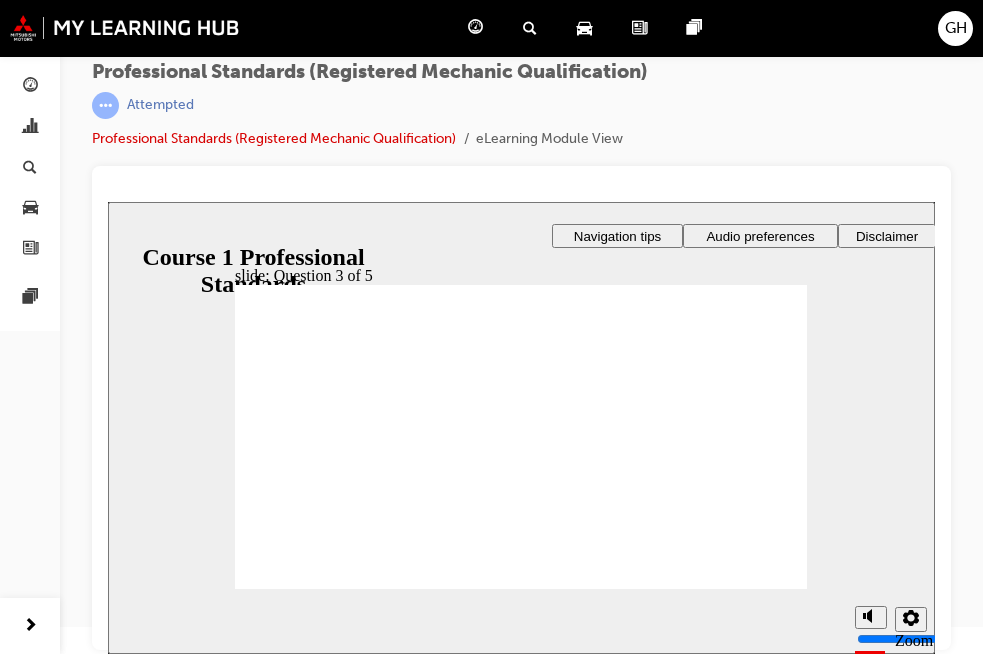 radio on "true" 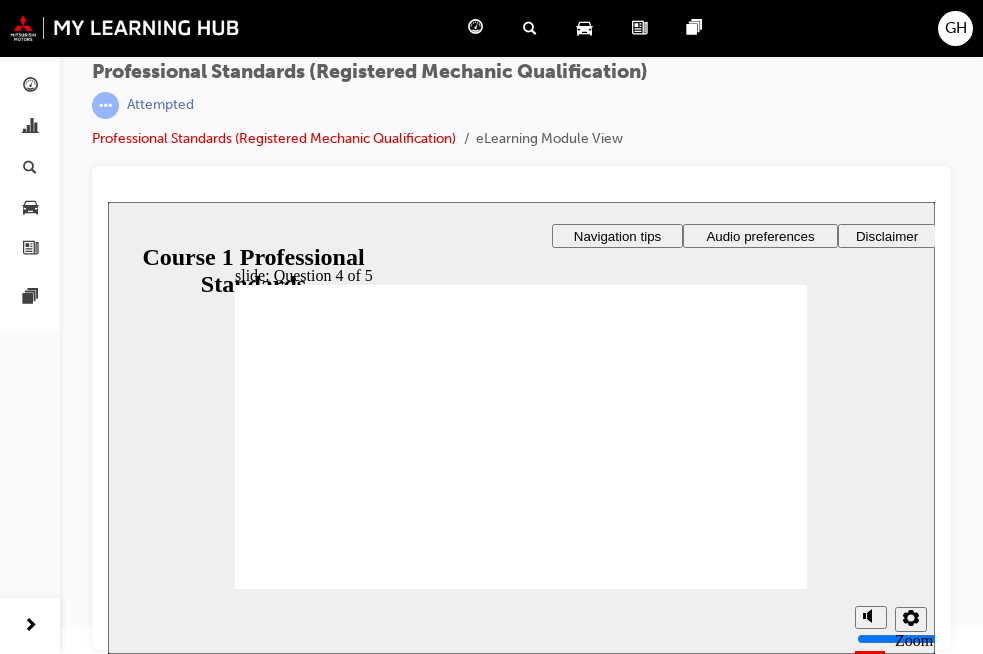 radio on "true" 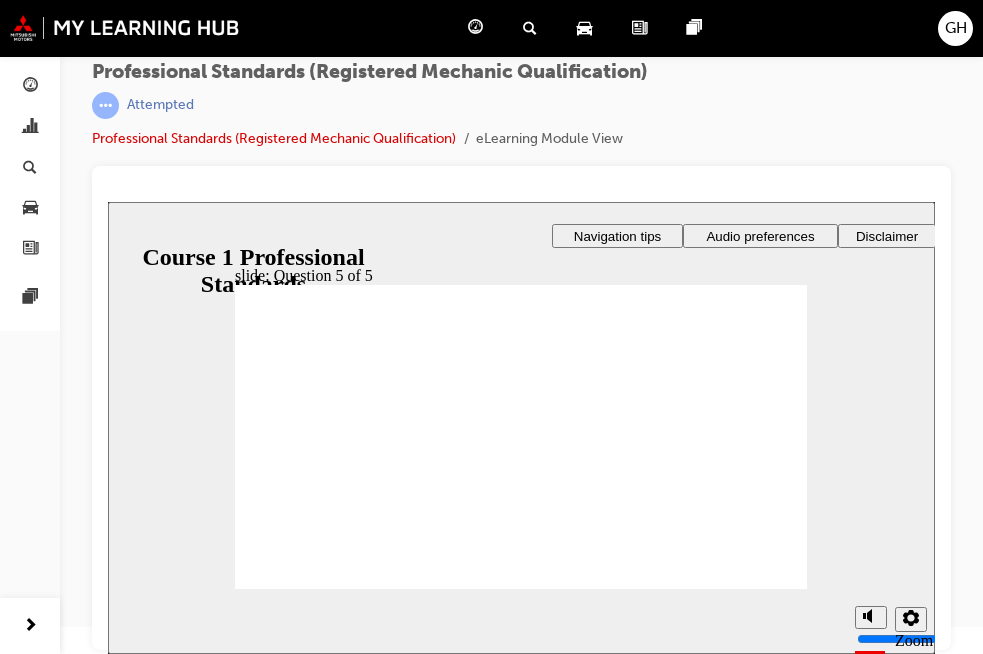 checkbox on "true" 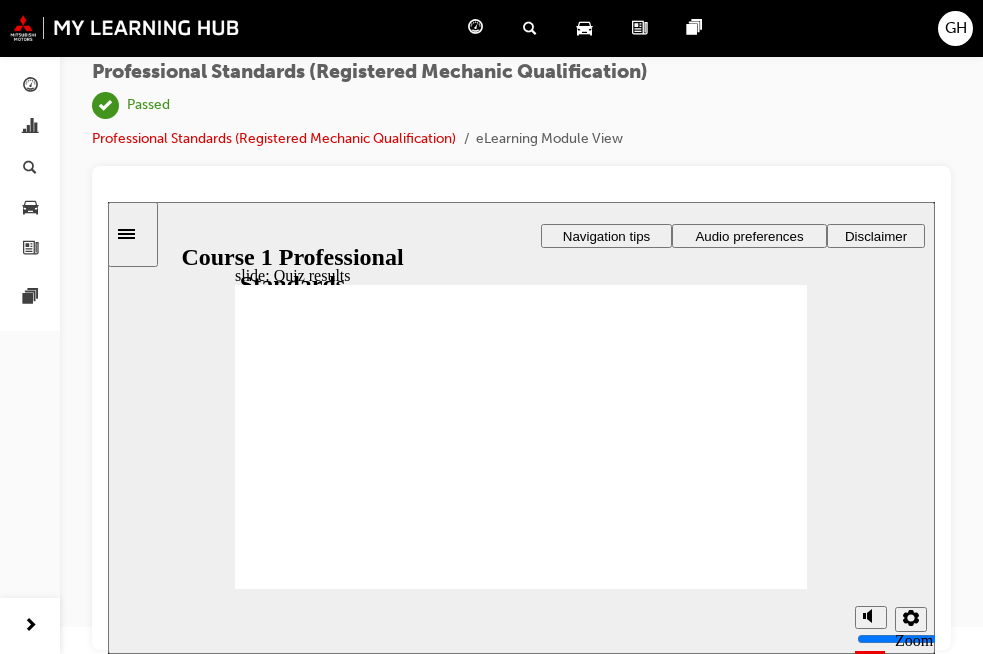 click 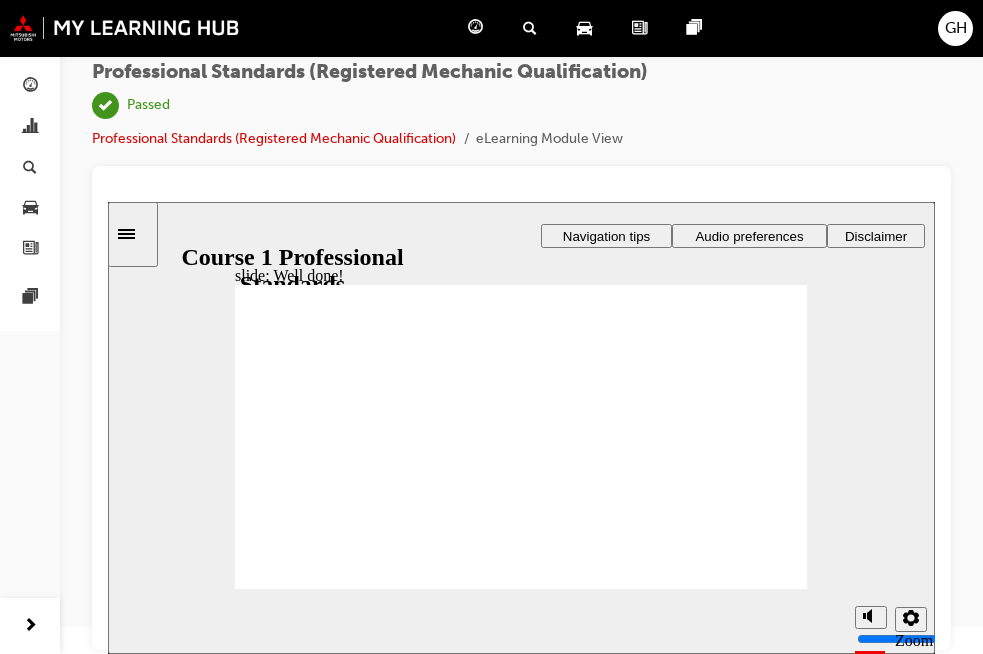click 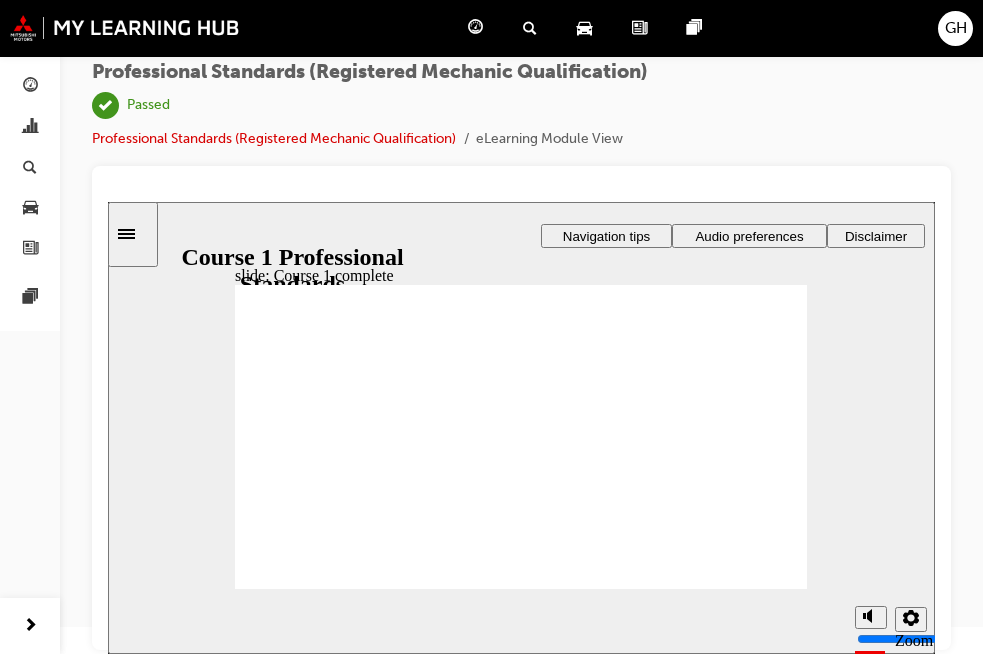 click 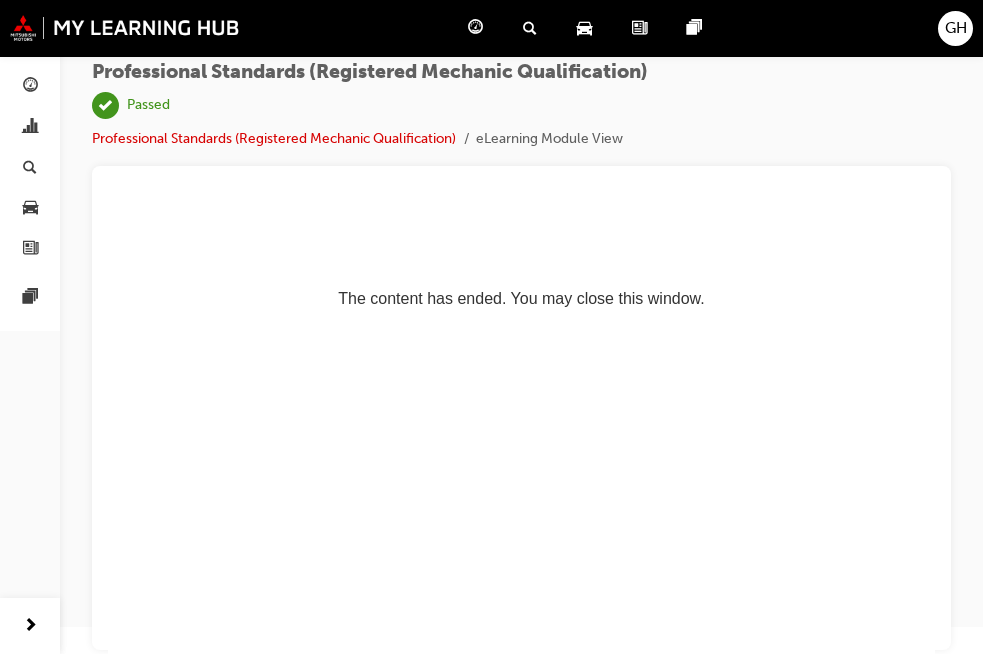 scroll, scrollTop: 0, scrollLeft: 0, axis: both 